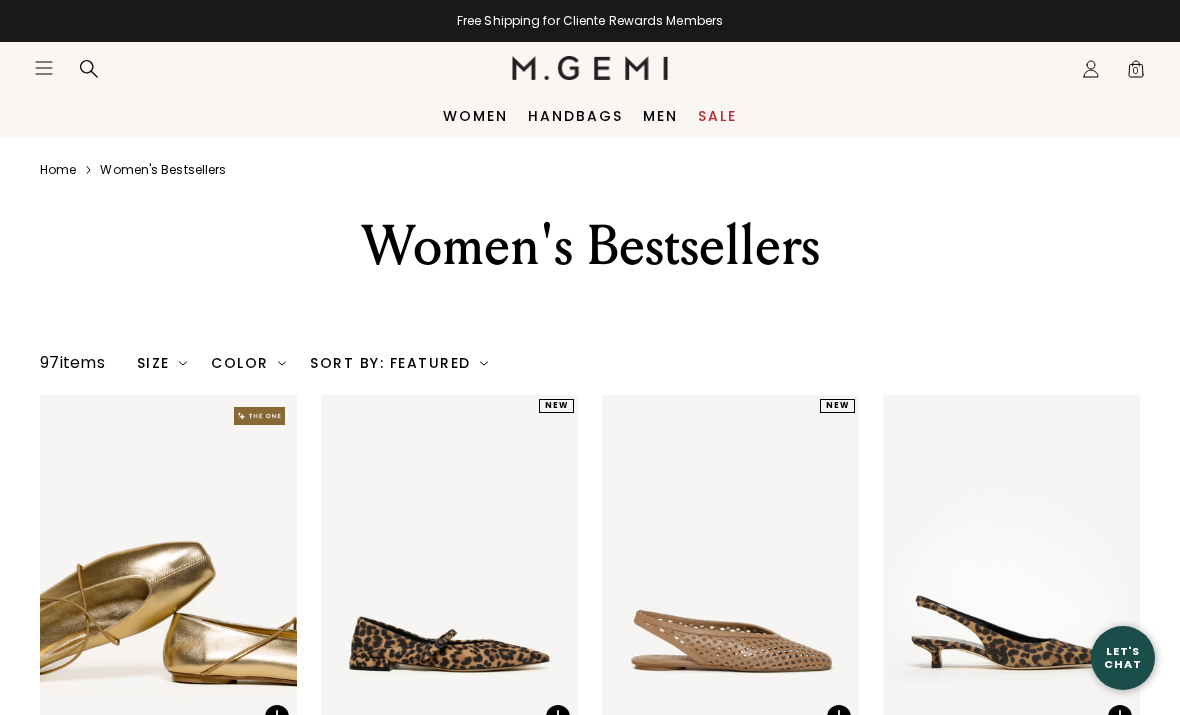 scroll, scrollTop: 0, scrollLeft: 0, axis: both 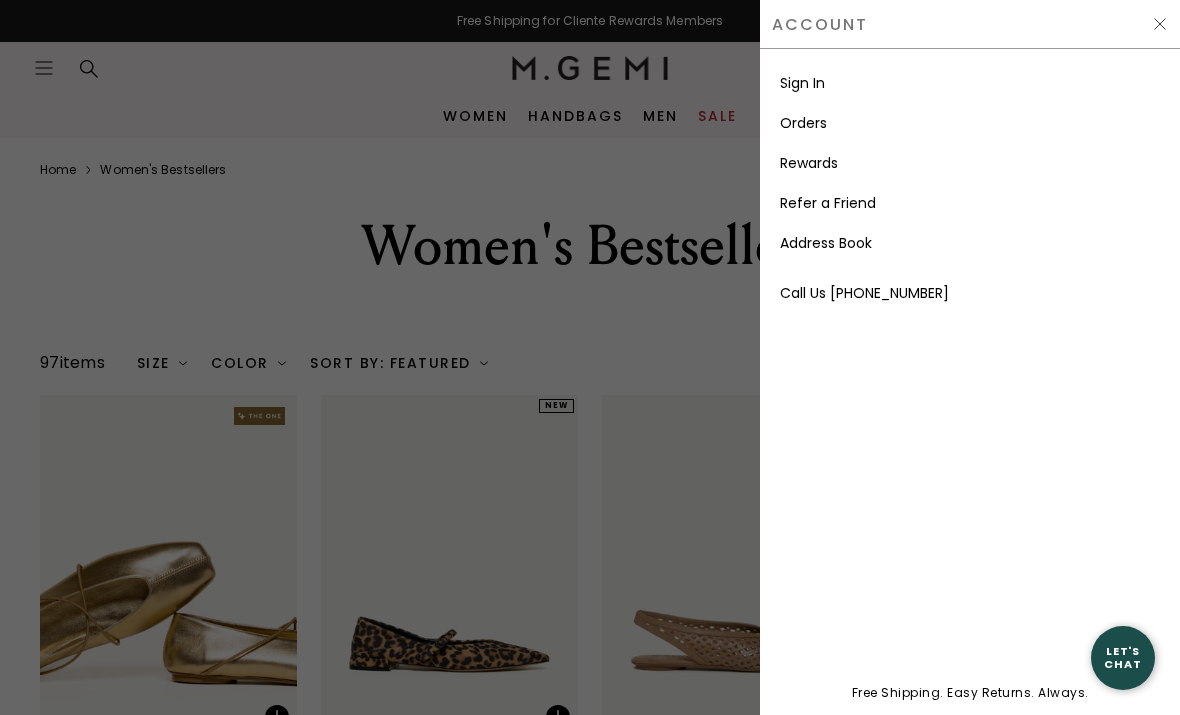 click on "Sign In" at bounding box center (802, 83) 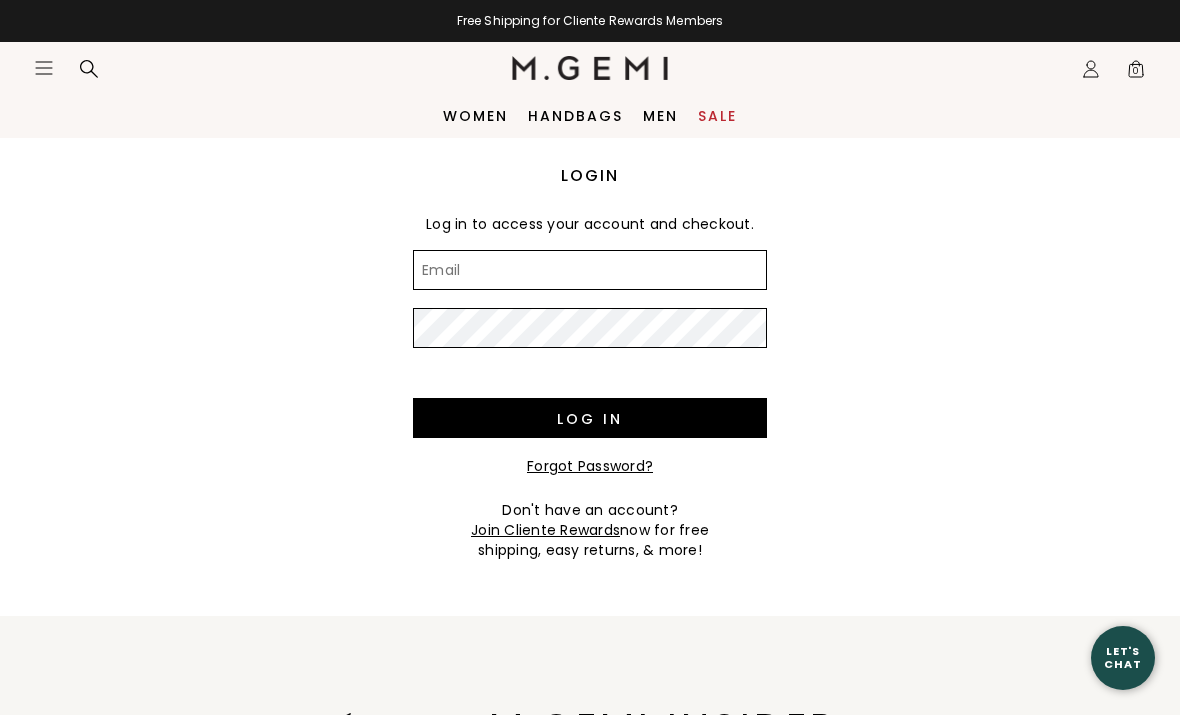 scroll, scrollTop: 0, scrollLeft: 0, axis: both 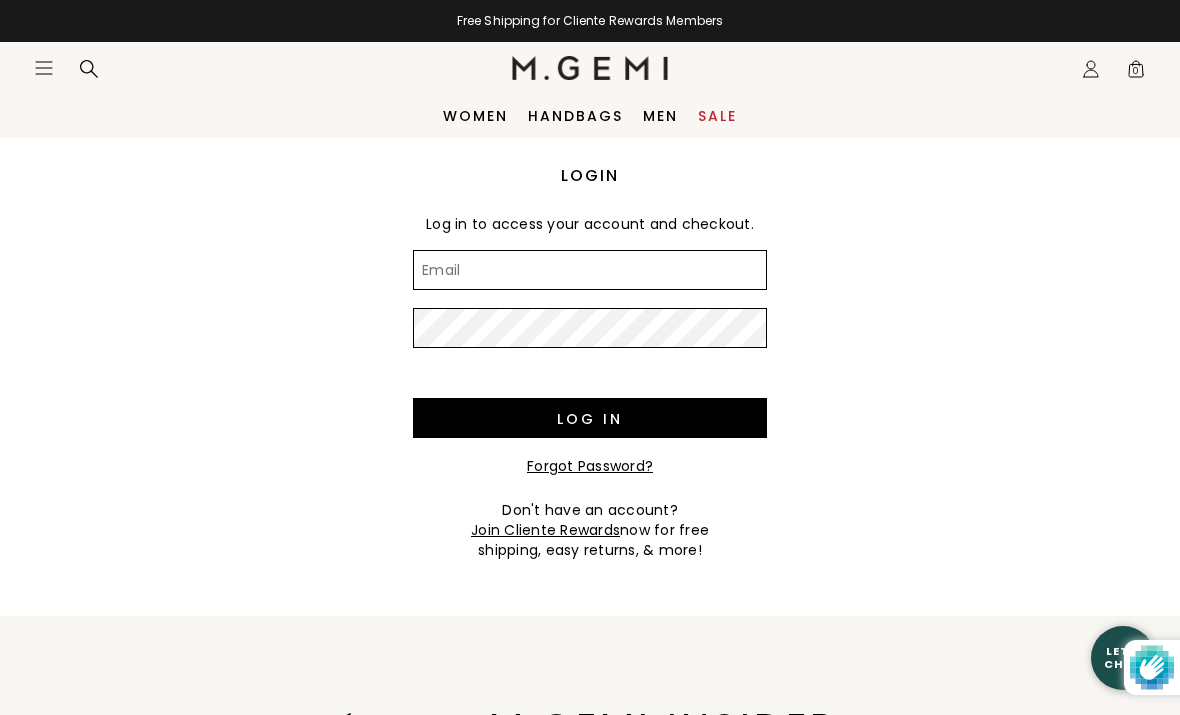 click on "Email" at bounding box center [590, 270] 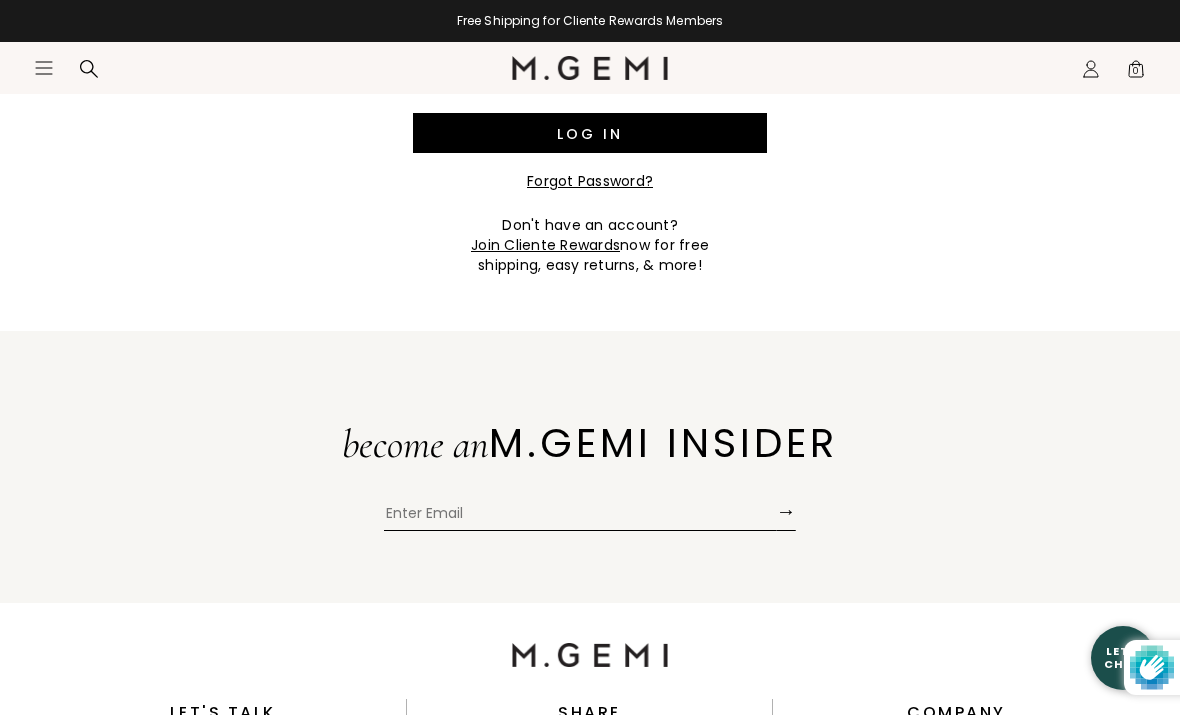scroll, scrollTop: 284, scrollLeft: 0, axis: vertical 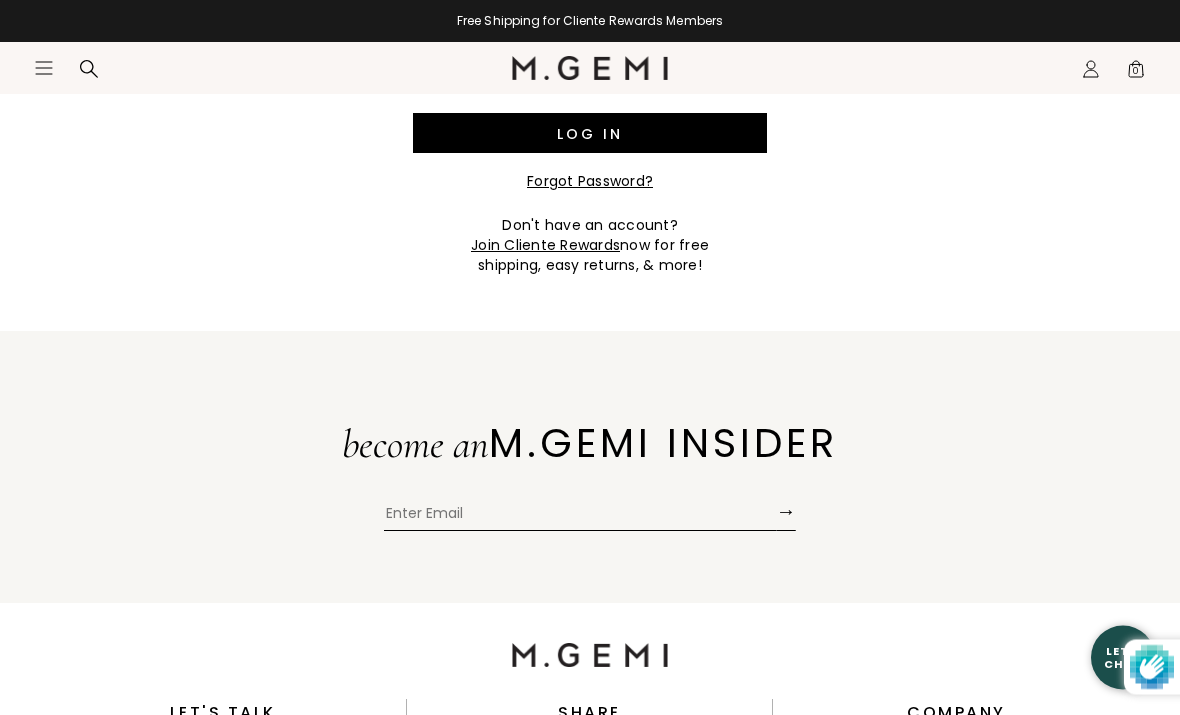 click on "Log in" at bounding box center (590, 134) 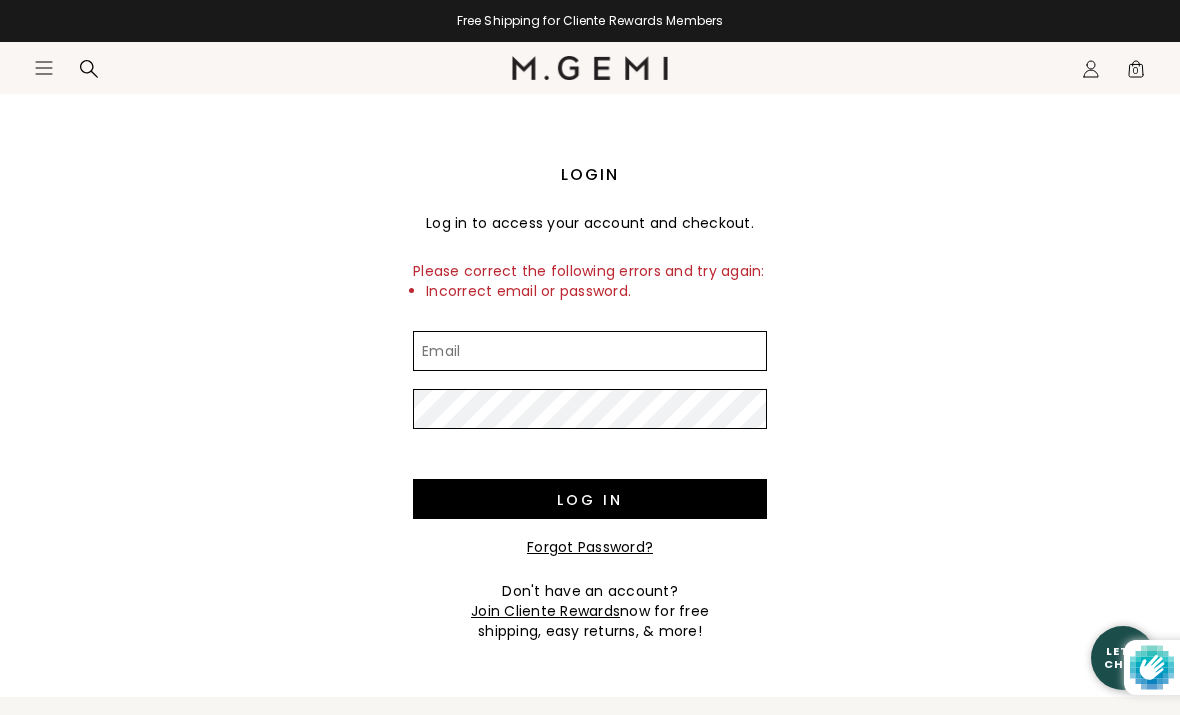 scroll, scrollTop: 1, scrollLeft: 0, axis: vertical 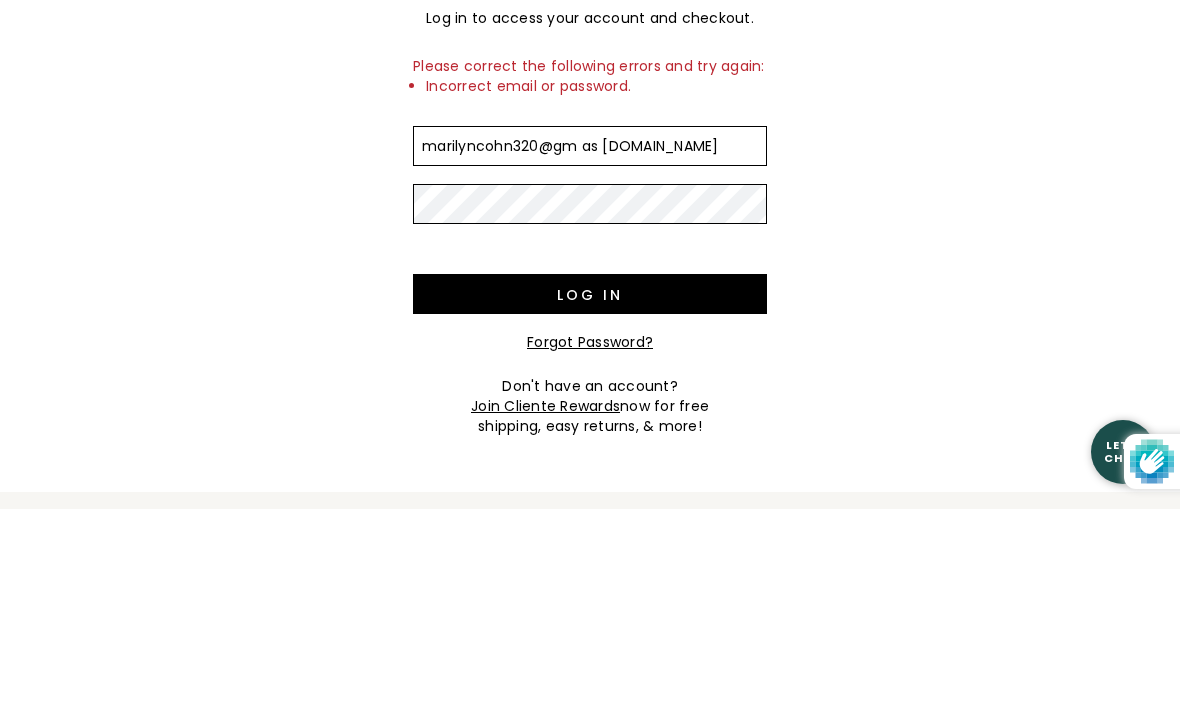 click on "marilyncohn320@gm as il.com" at bounding box center (590, 352) 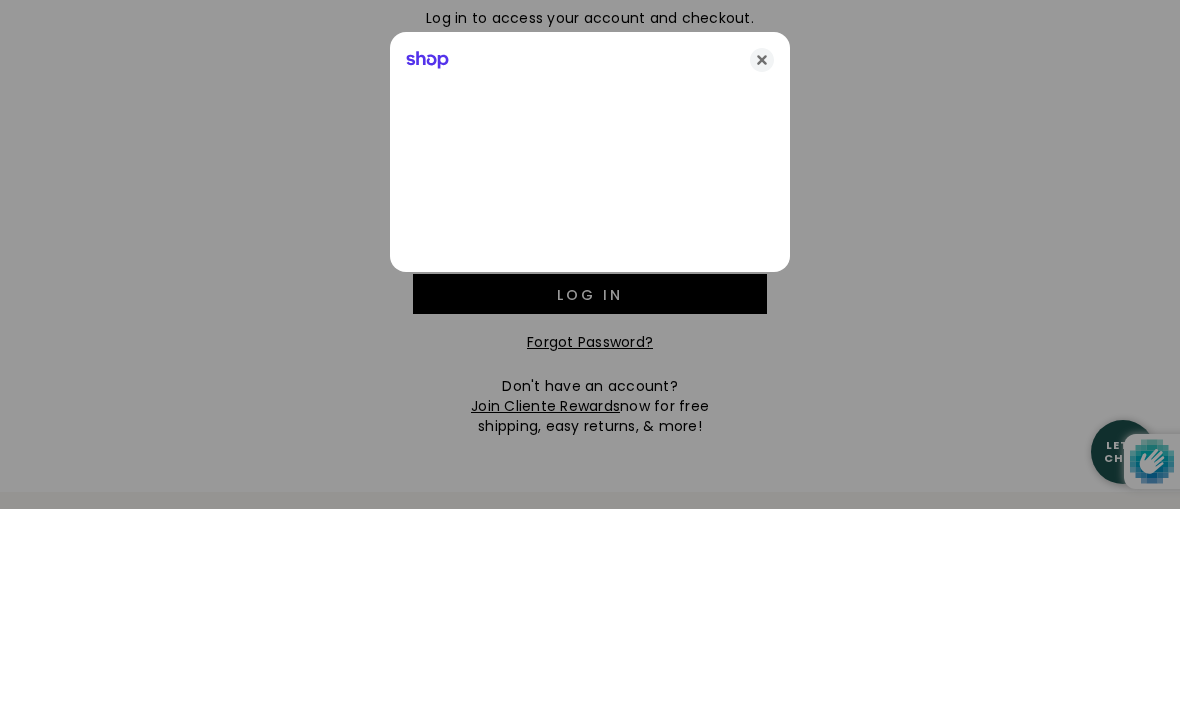type on "marilyncohn320@gmail.com" 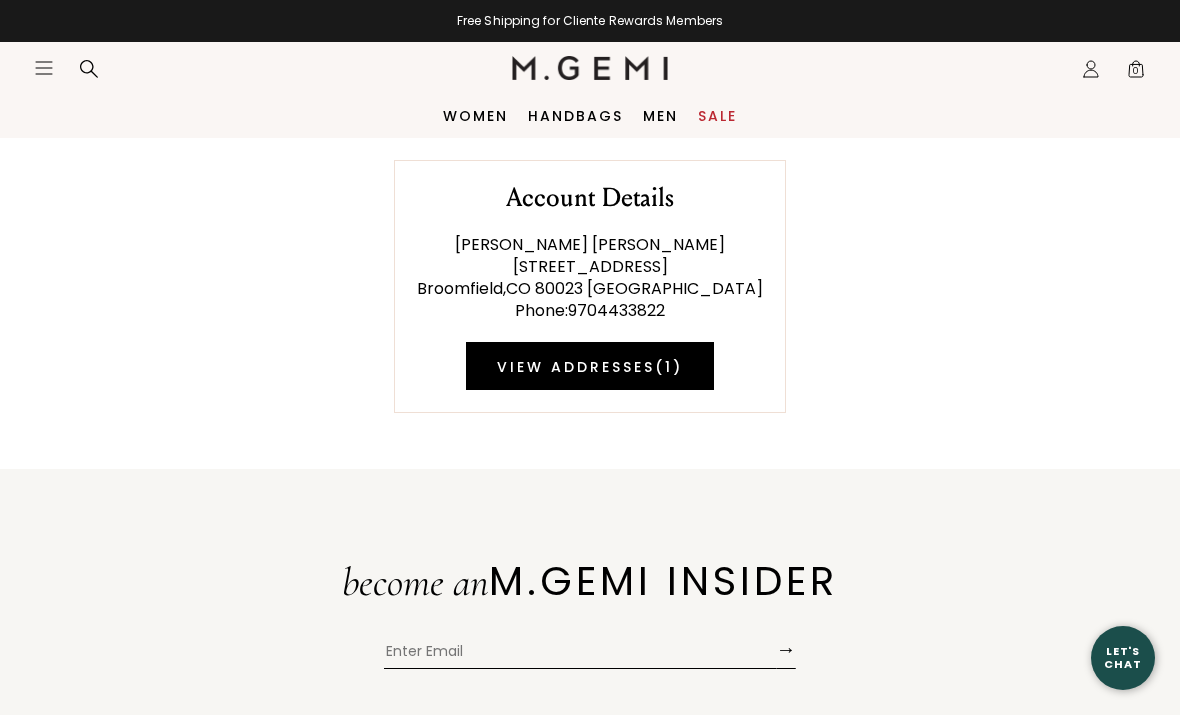 scroll, scrollTop: 0, scrollLeft: 0, axis: both 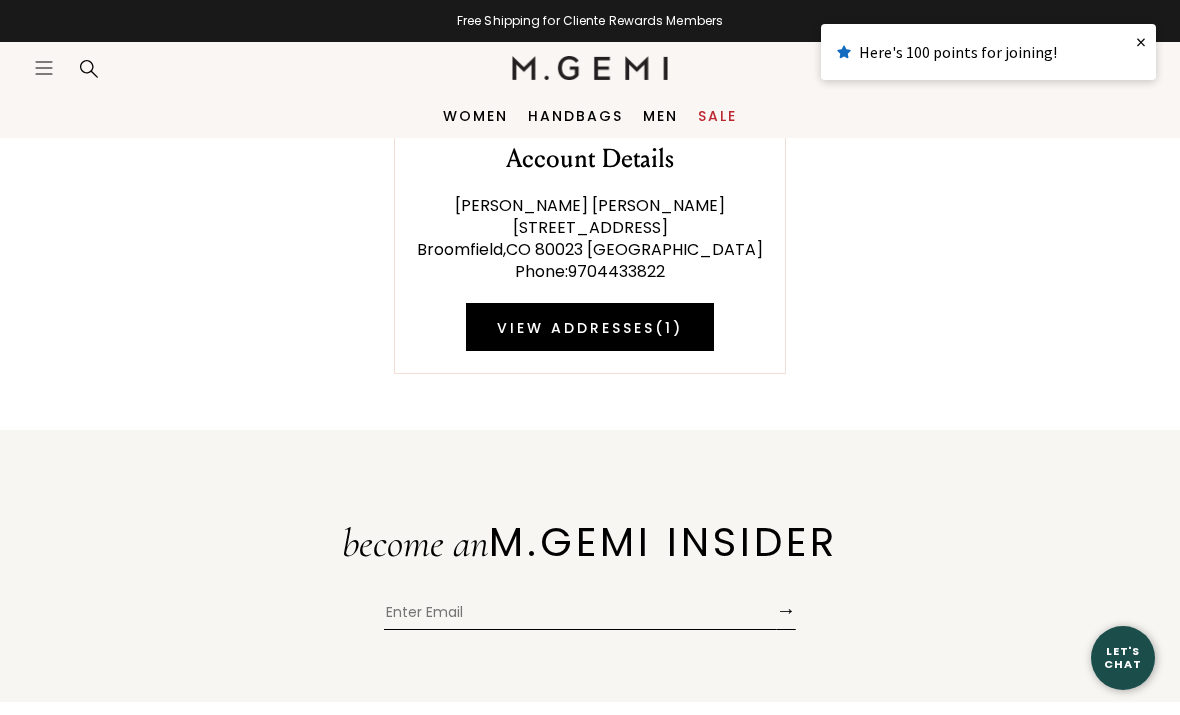 click on "View Addresses  ( 1 )" at bounding box center [590, 327] 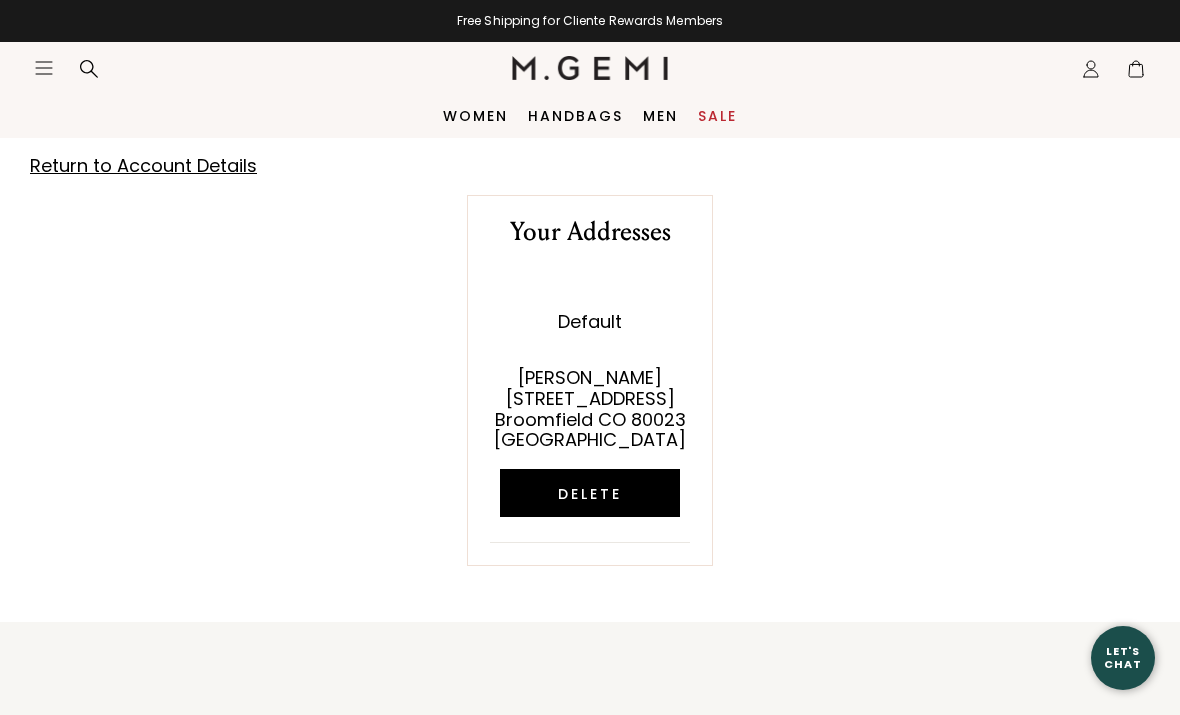 scroll, scrollTop: 0, scrollLeft: 0, axis: both 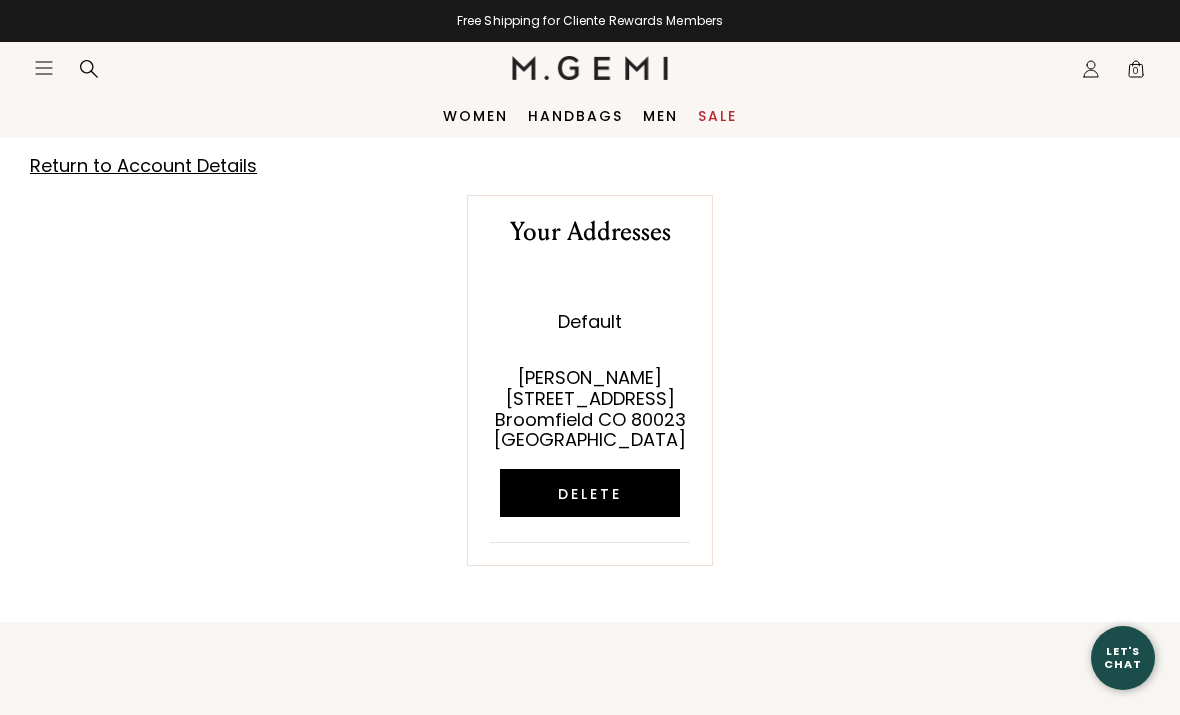 click on "Icons/20x20/profile@2x" 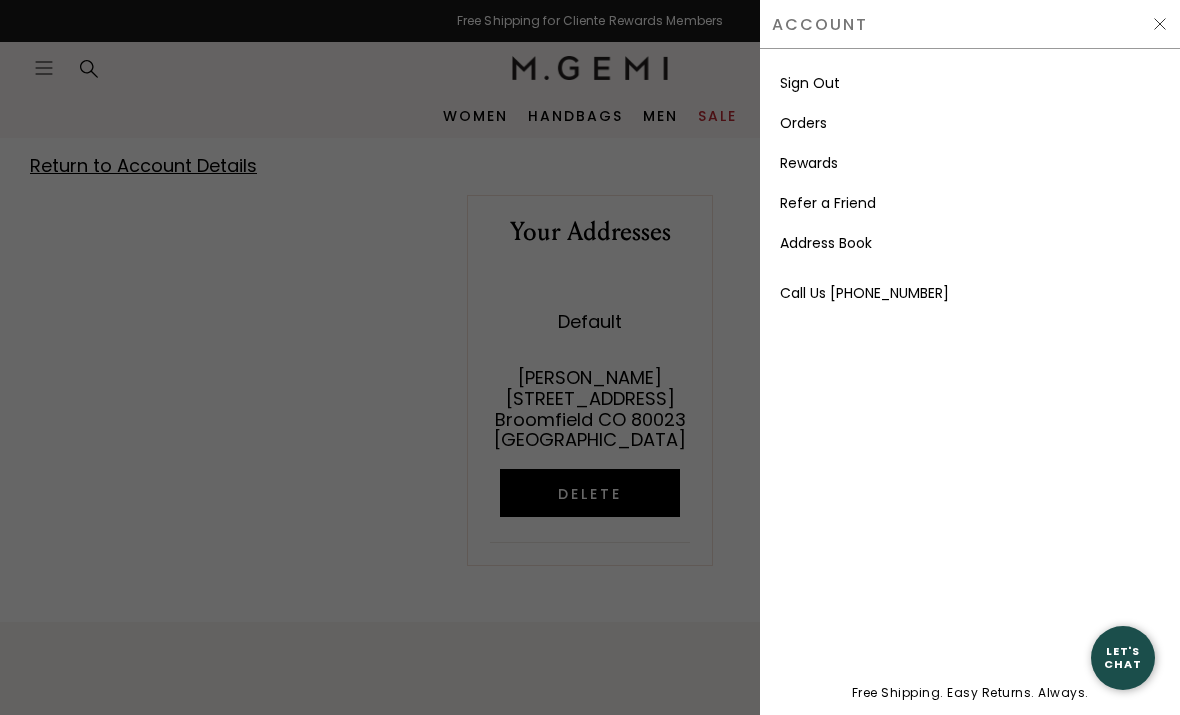 click on "Orders" at bounding box center (803, 123) 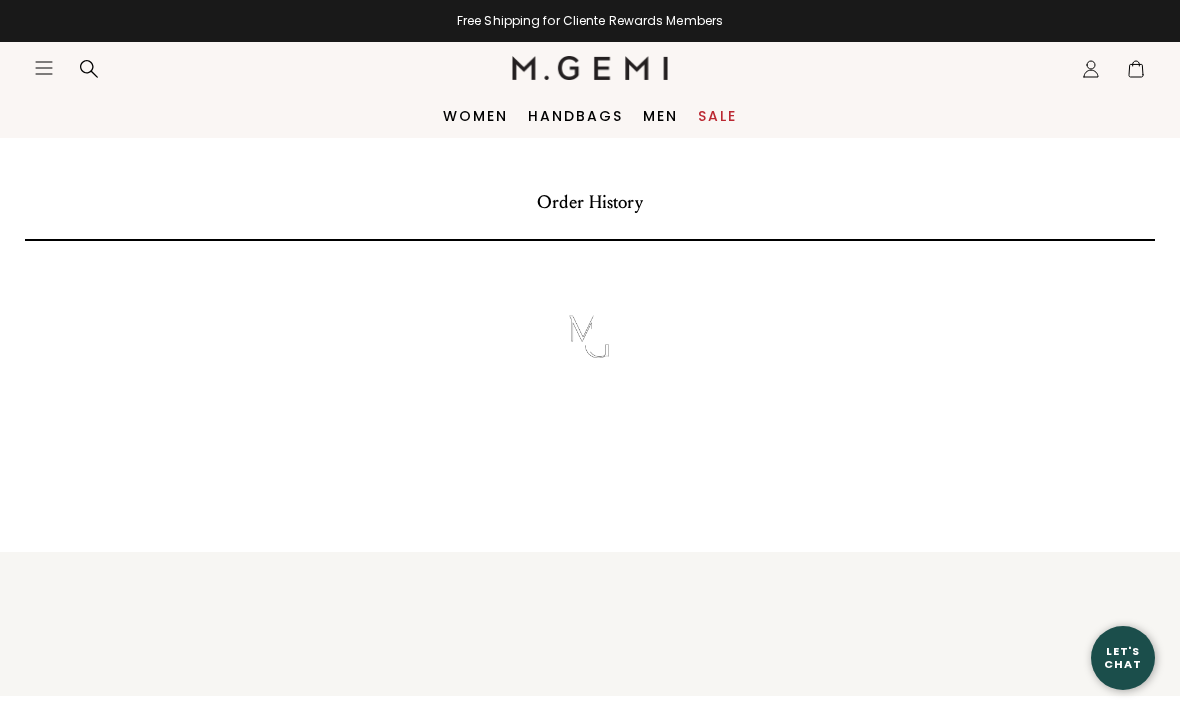 scroll, scrollTop: 0, scrollLeft: 0, axis: both 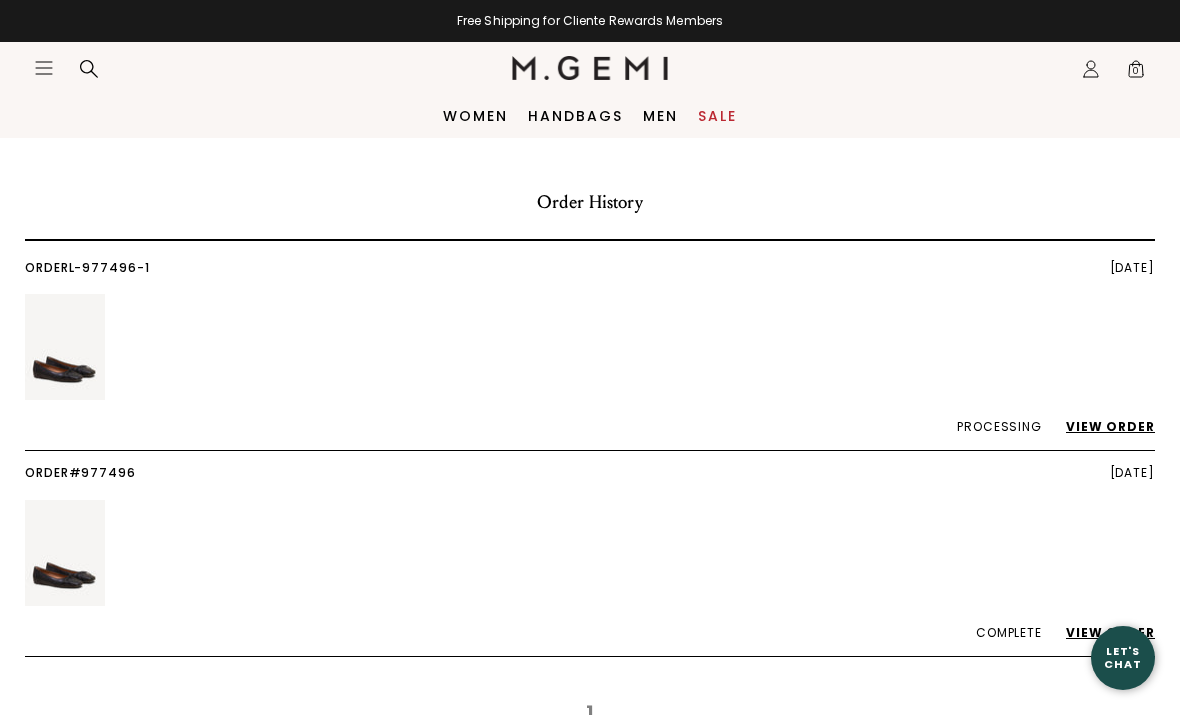 click on "Order History Order  L-977496-1 [DATE] Processing   View Order Order  #977496 [DATE] Complete   View Order 1" at bounding box center (590, 458) 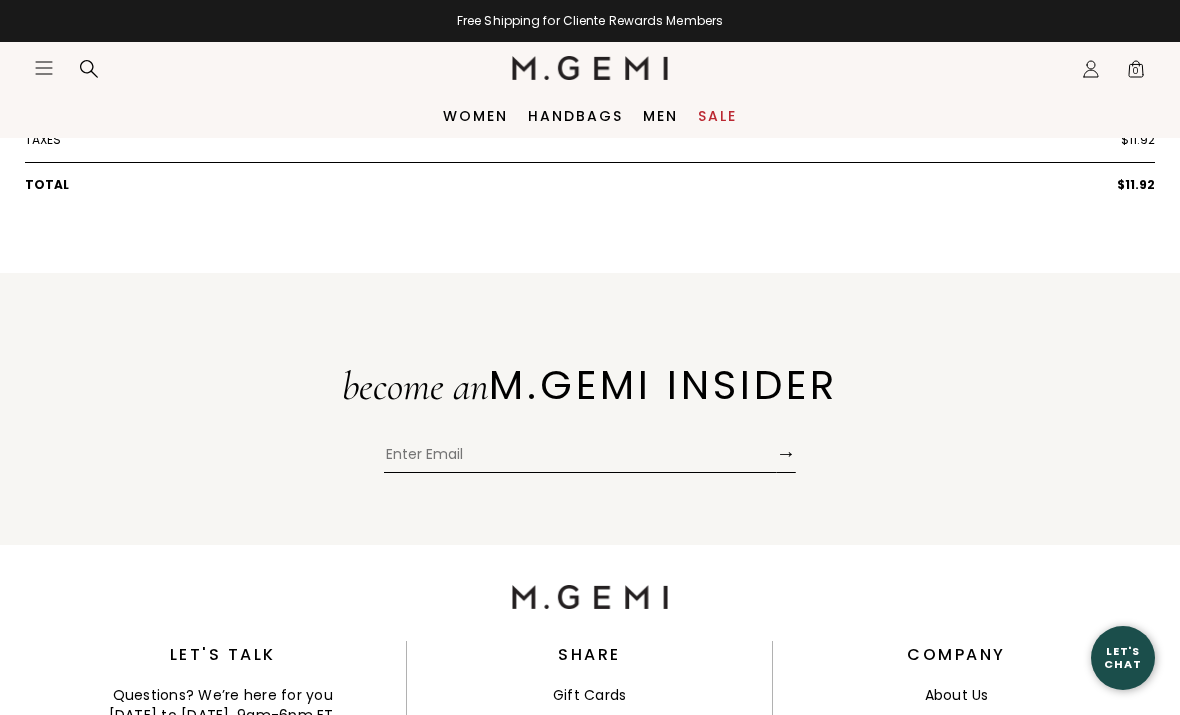 scroll, scrollTop: 614, scrollLeft: 0, axis: vertical 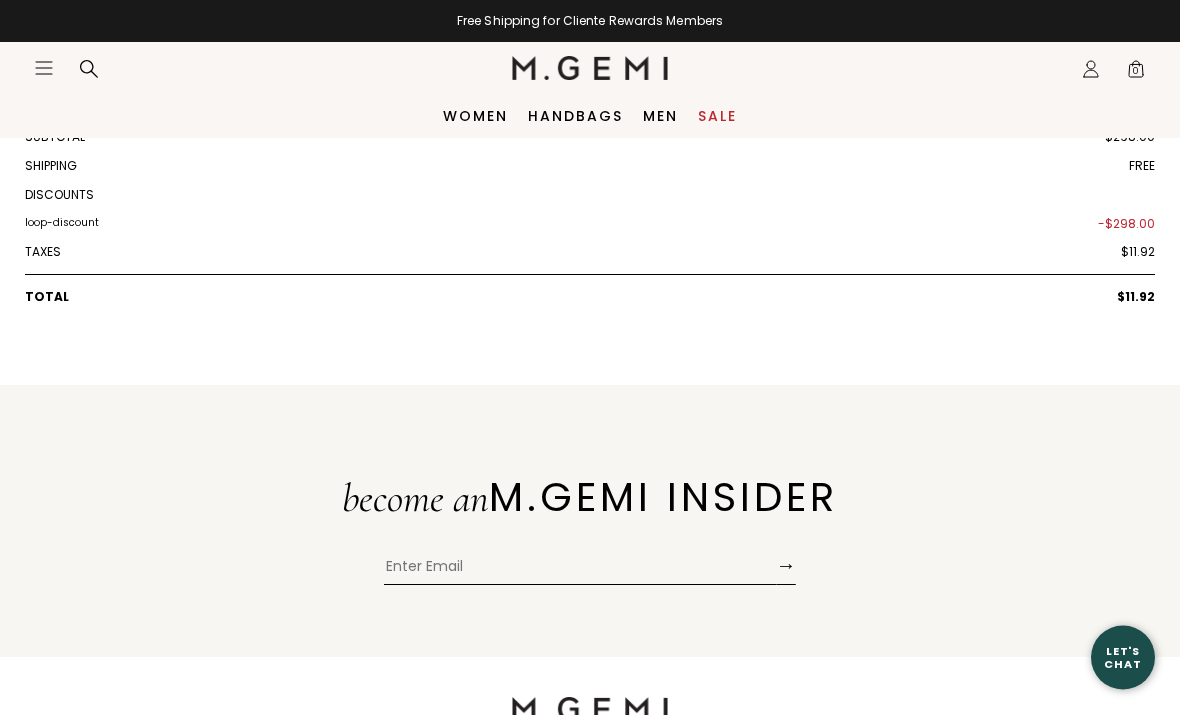 click on "$11.92" at bounding box center [1136, 298] 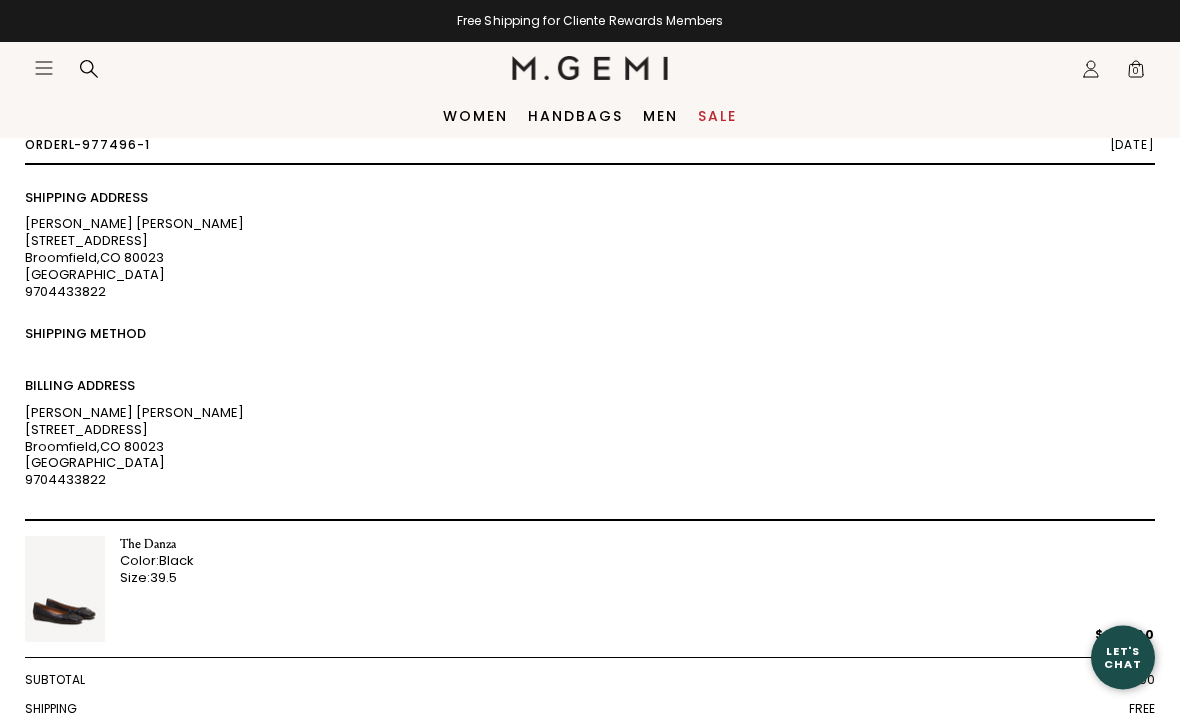 scroll, scrollTop: 0, scrollLeft: 0, axis: both 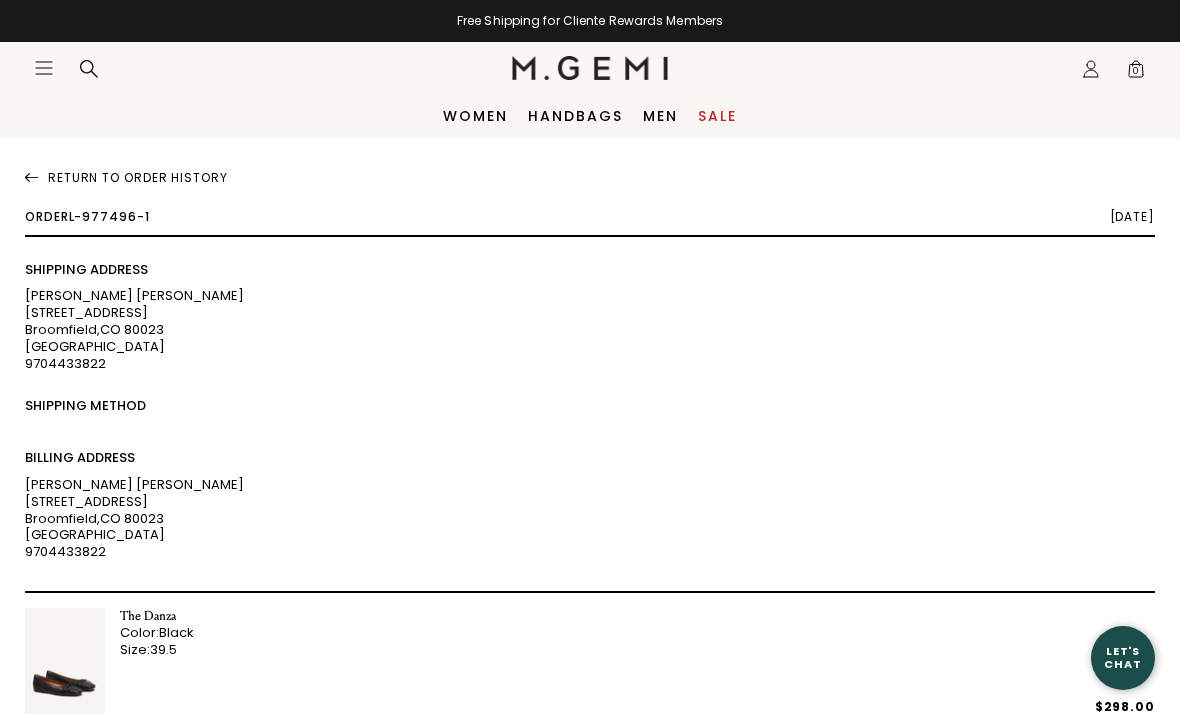 click on "Return To Order History" at bounding box center [590, 174] 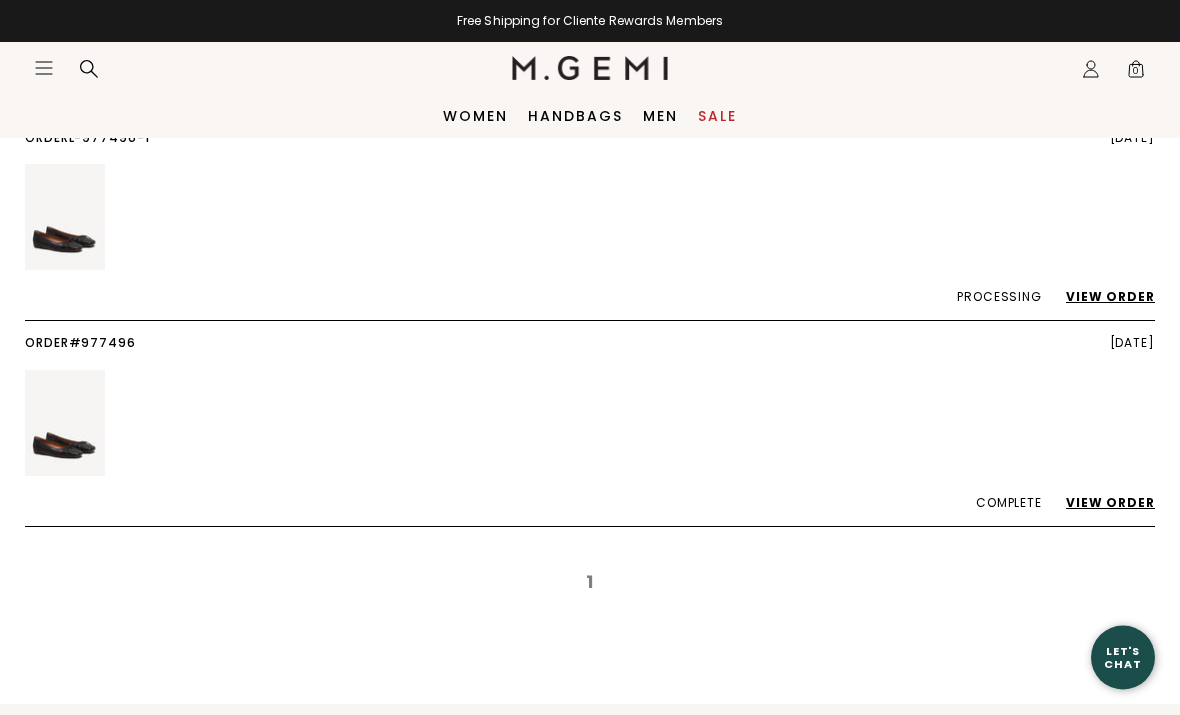 scroll, scrollTop: 0, scrollLeft: 0, axis: both 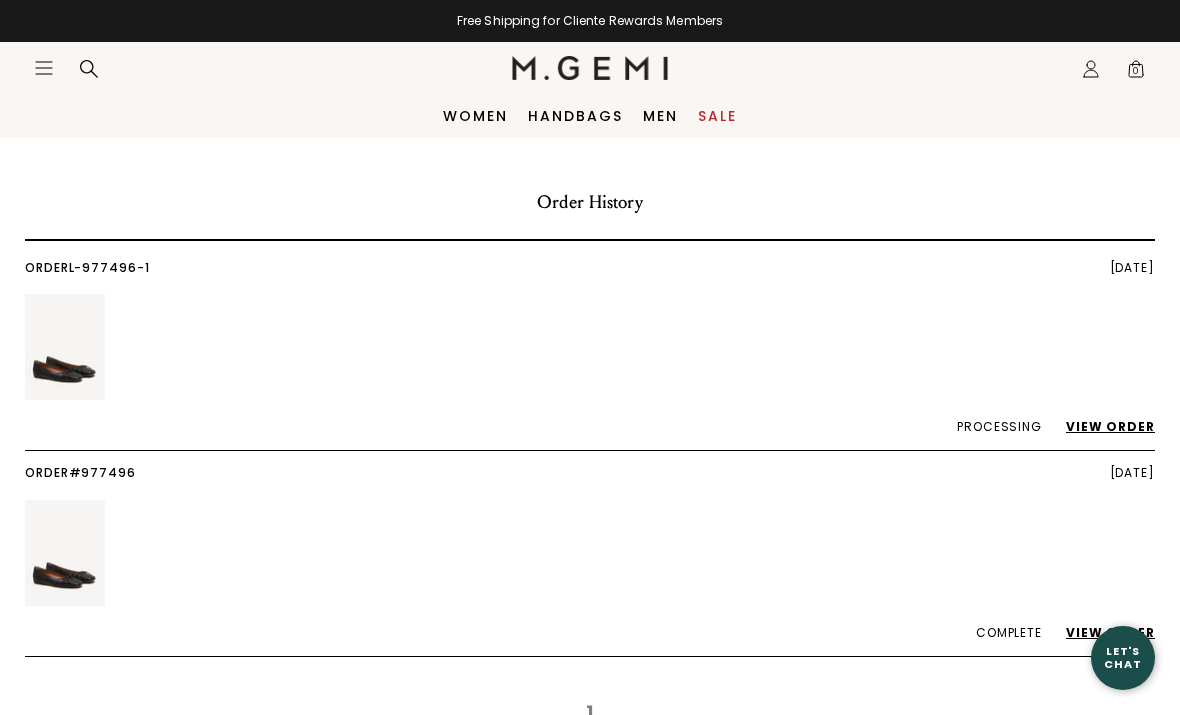 click 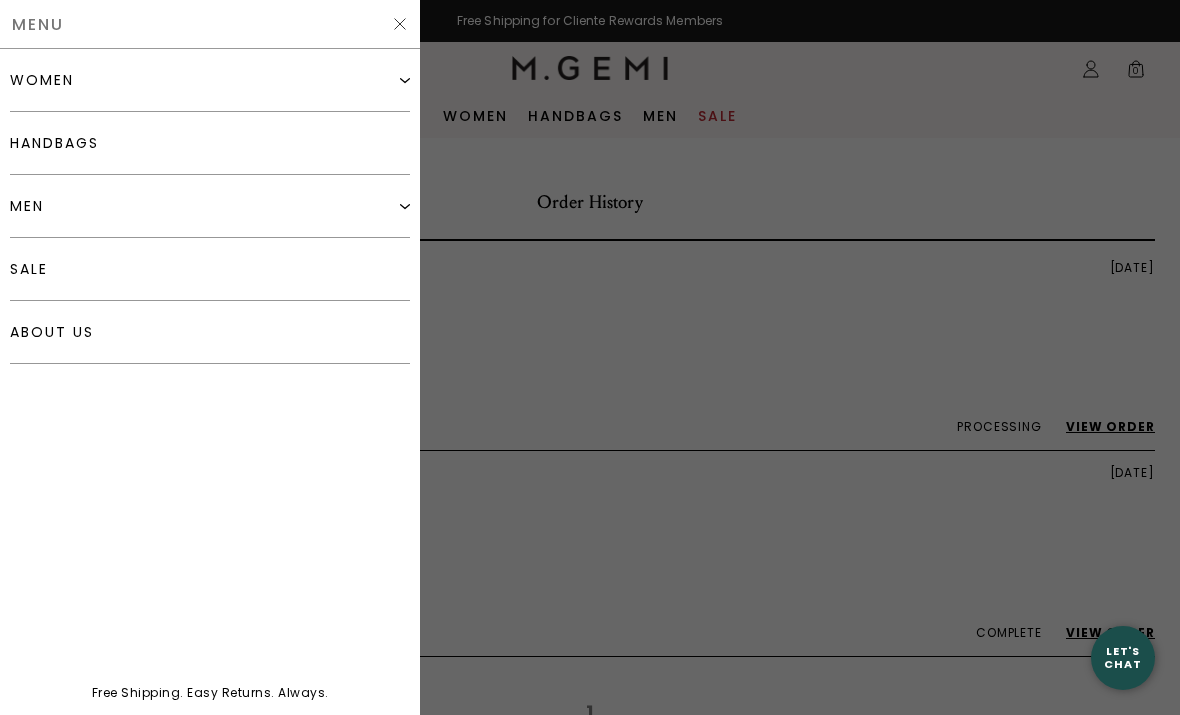 click at bounding box center (590, 357) 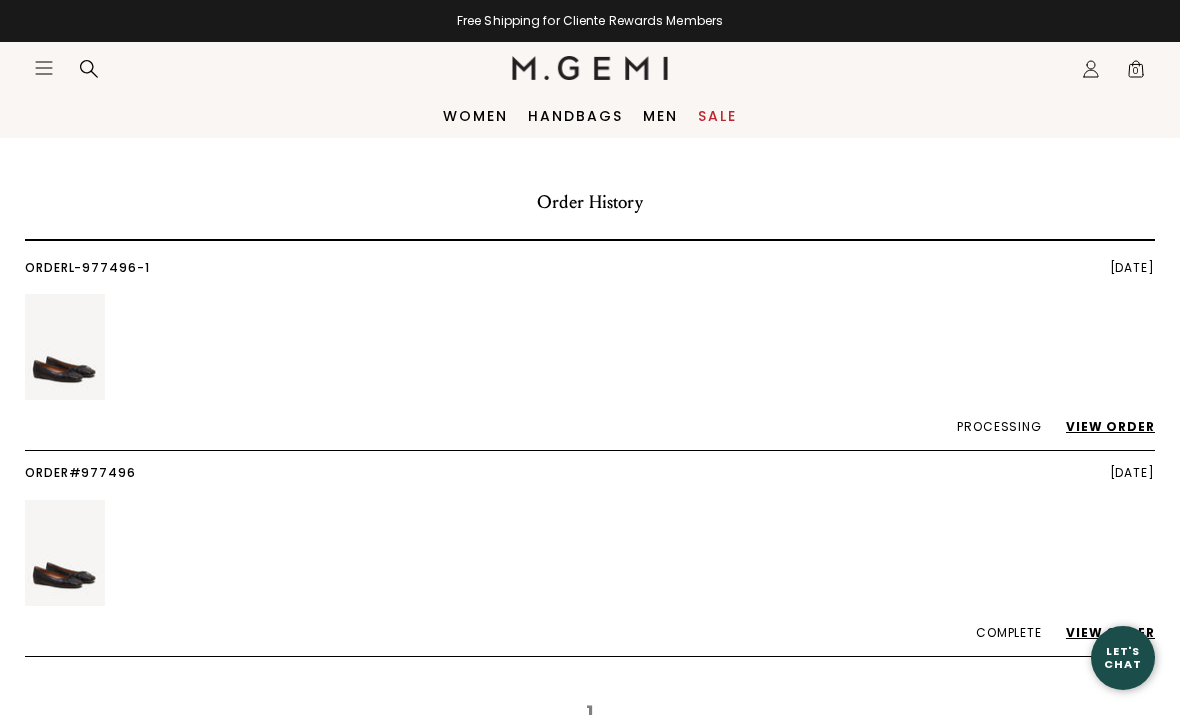 click 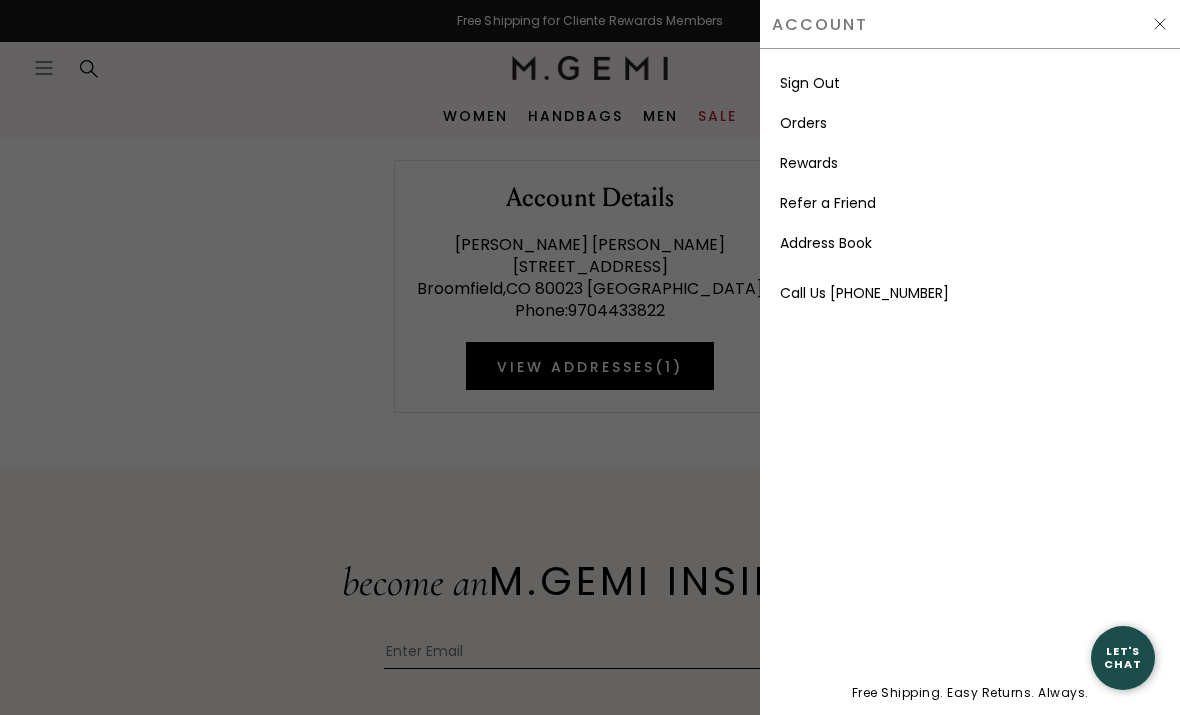 click at bounding box center (590, 357) 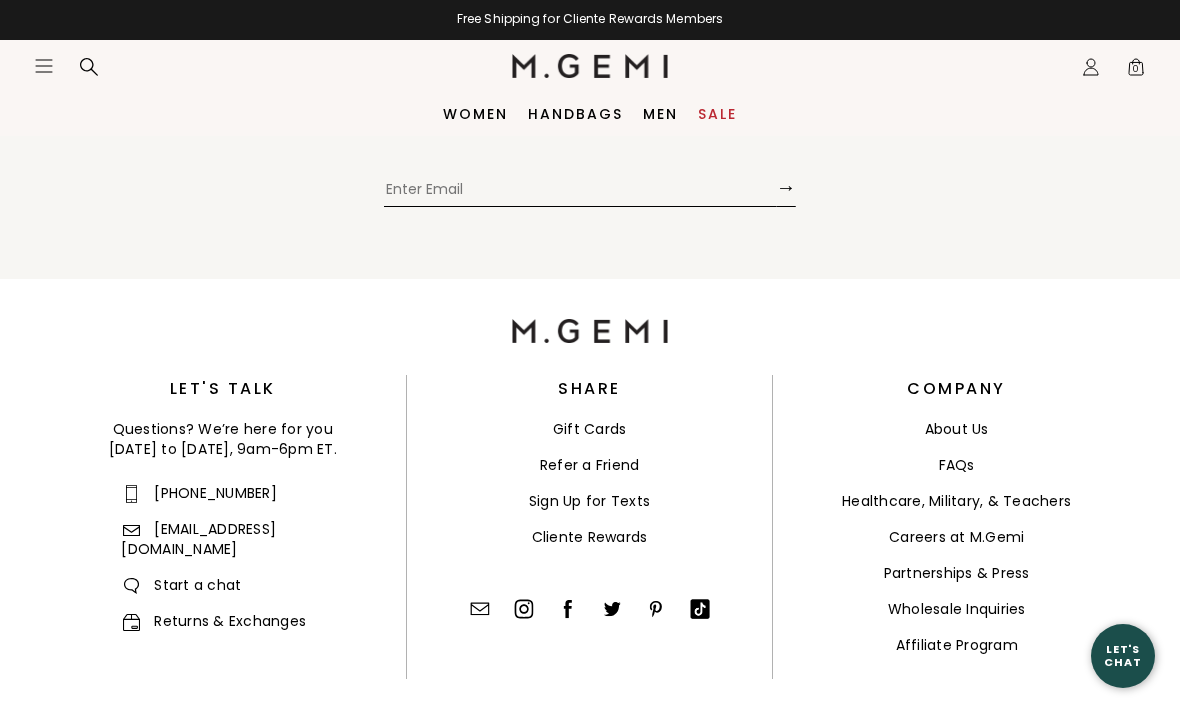 scroll, scrollTop: 460, scrollLeft: 0, axis: vertical 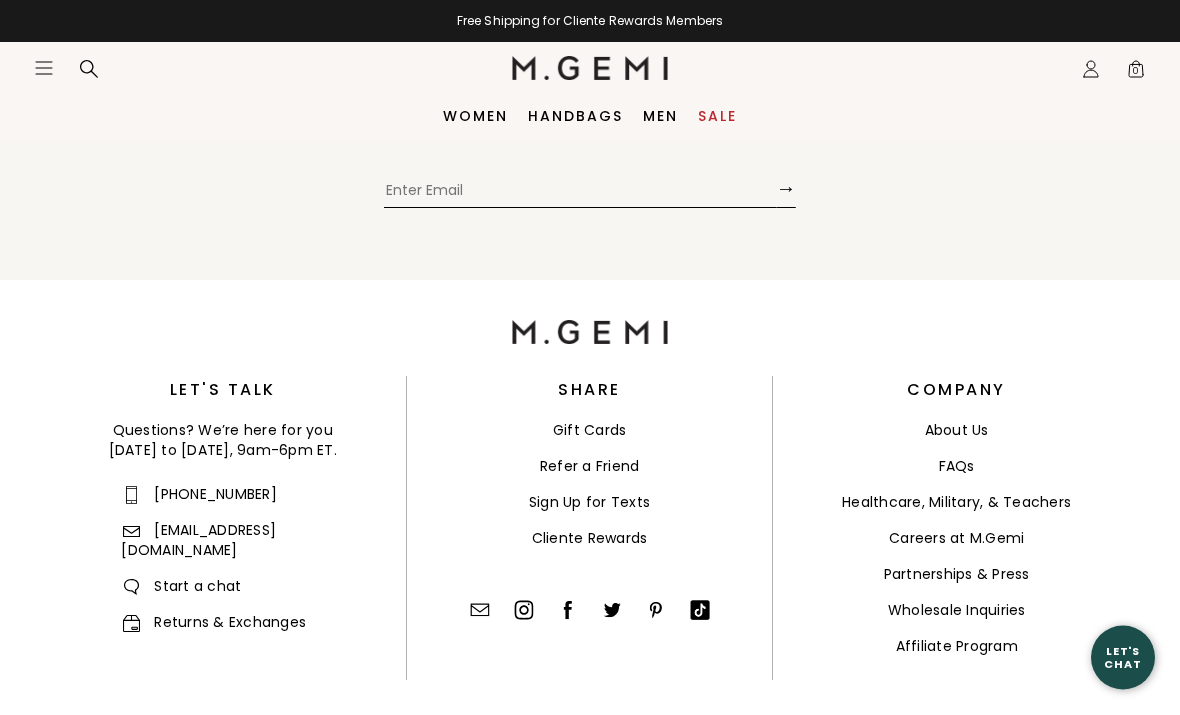 click on "Start a chat" at bounding box center (181, 587) 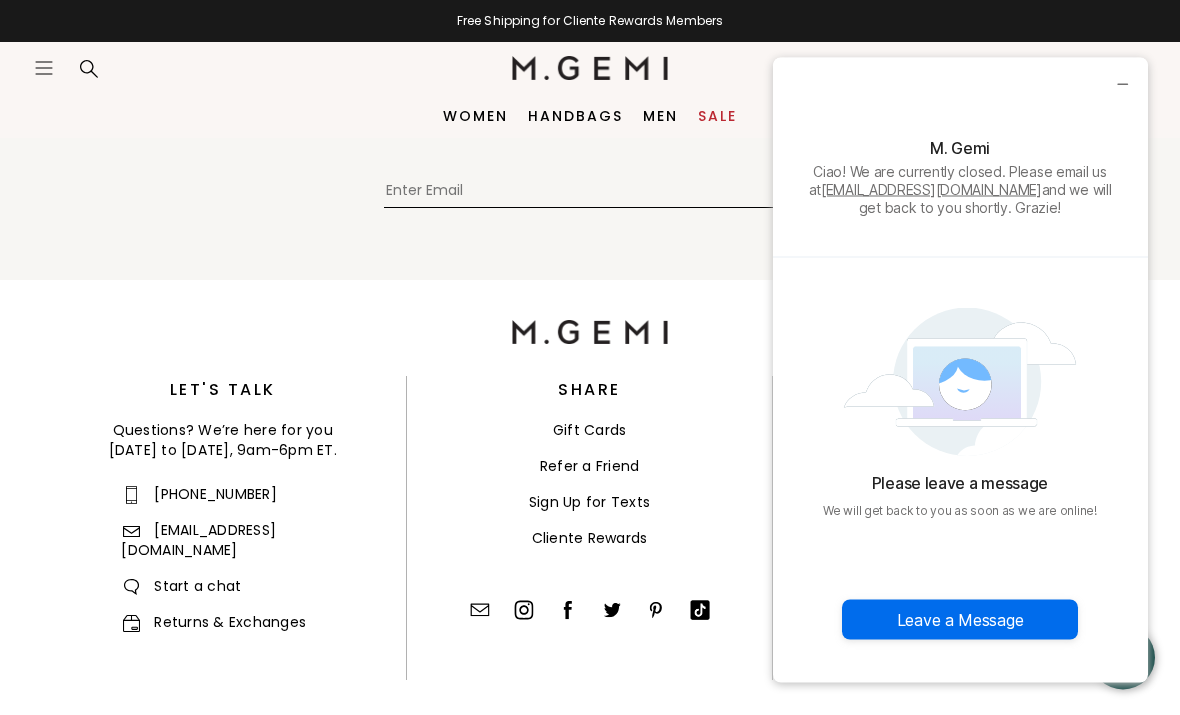 scroll, scrollTop: 460, scrollLeft: 0, axis: vertical 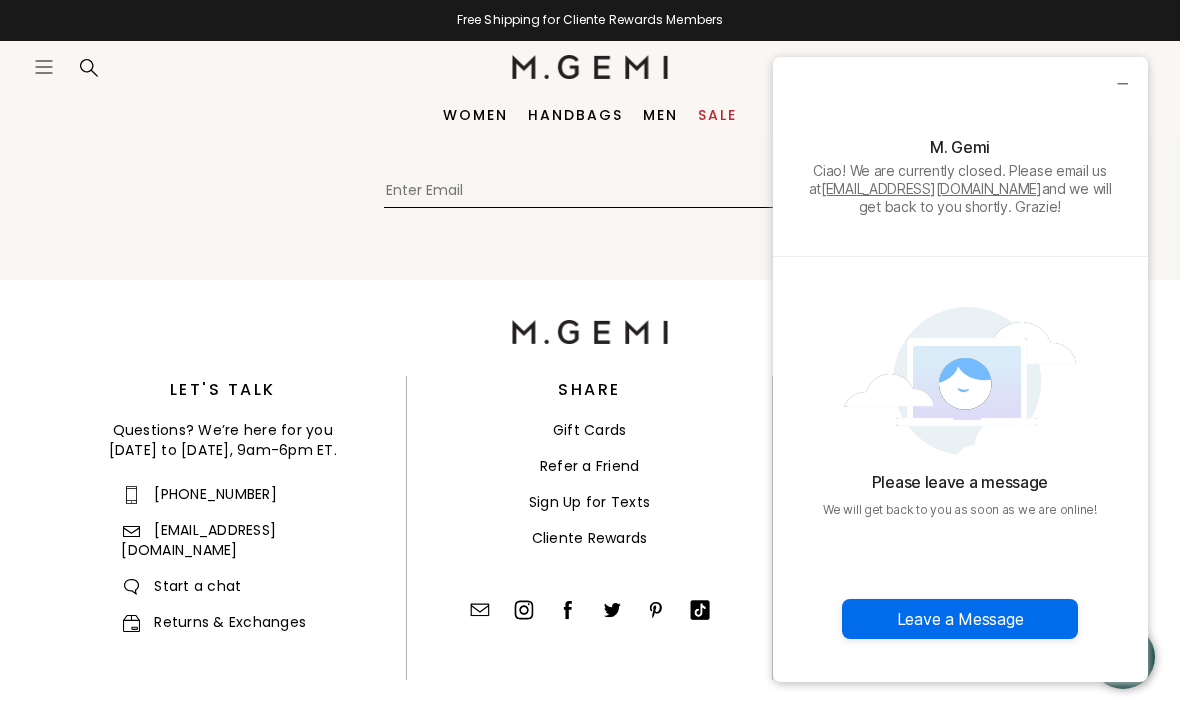 click on "Leave a Message" at bounding box center (960, 619) 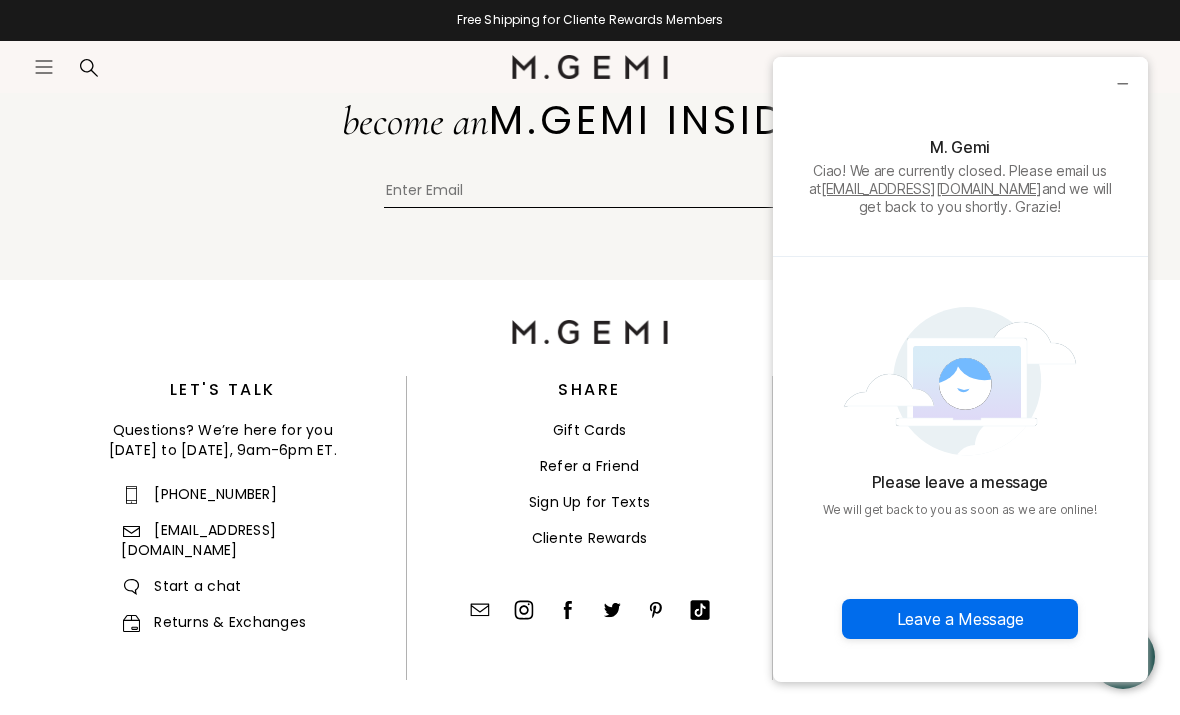 scroll, scrollTop: 522, scrollLeft: 0, axis: vertical 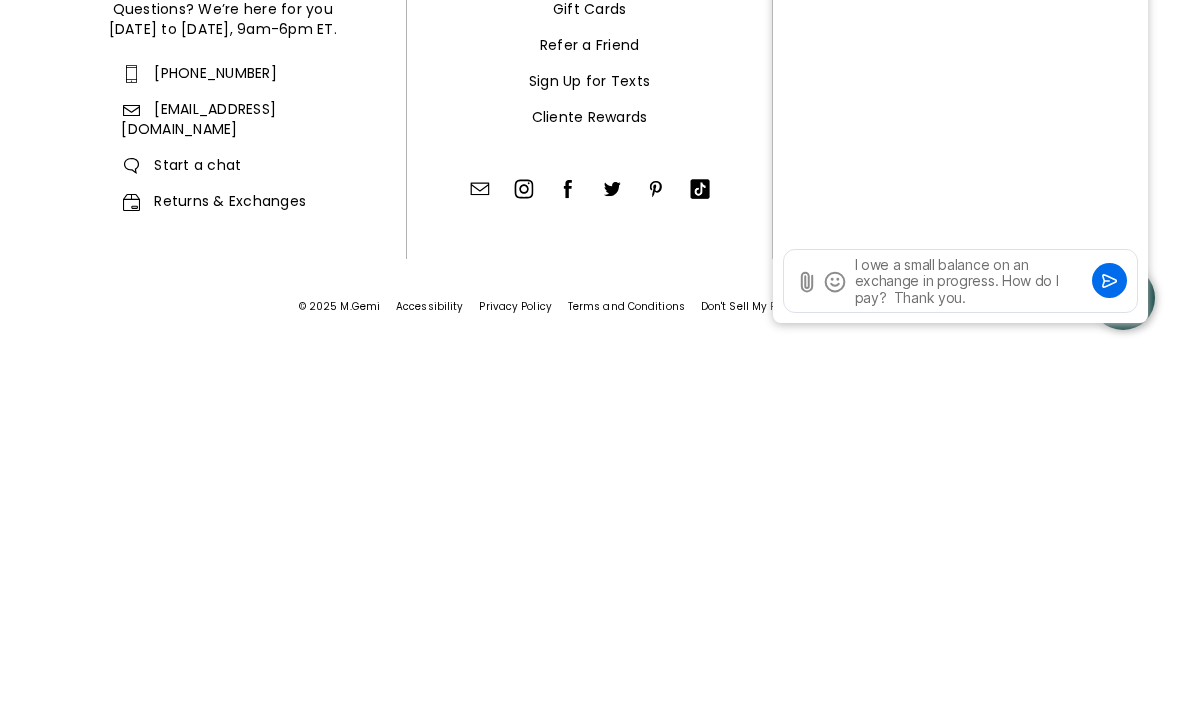 type on "I owe a small balance on an exchange in progress. How do I pay?  Thank you." 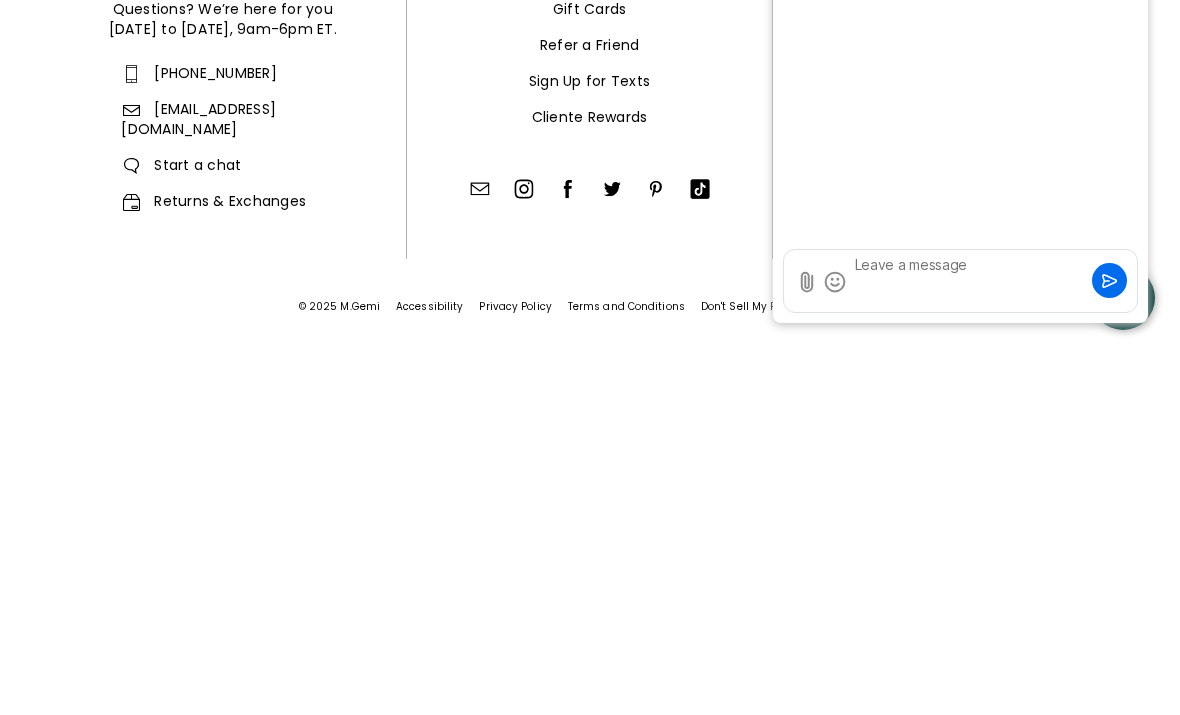 scroll, scrollTop: 460, scrollLeft: 0, axis: vertical 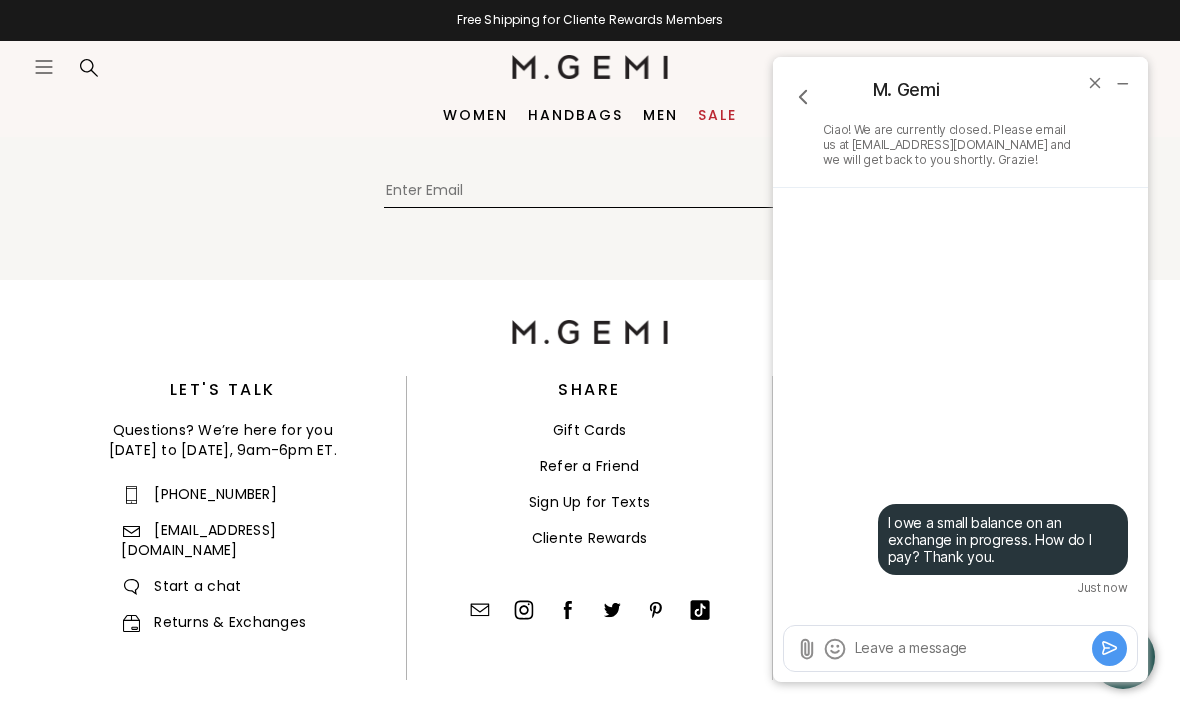 click 